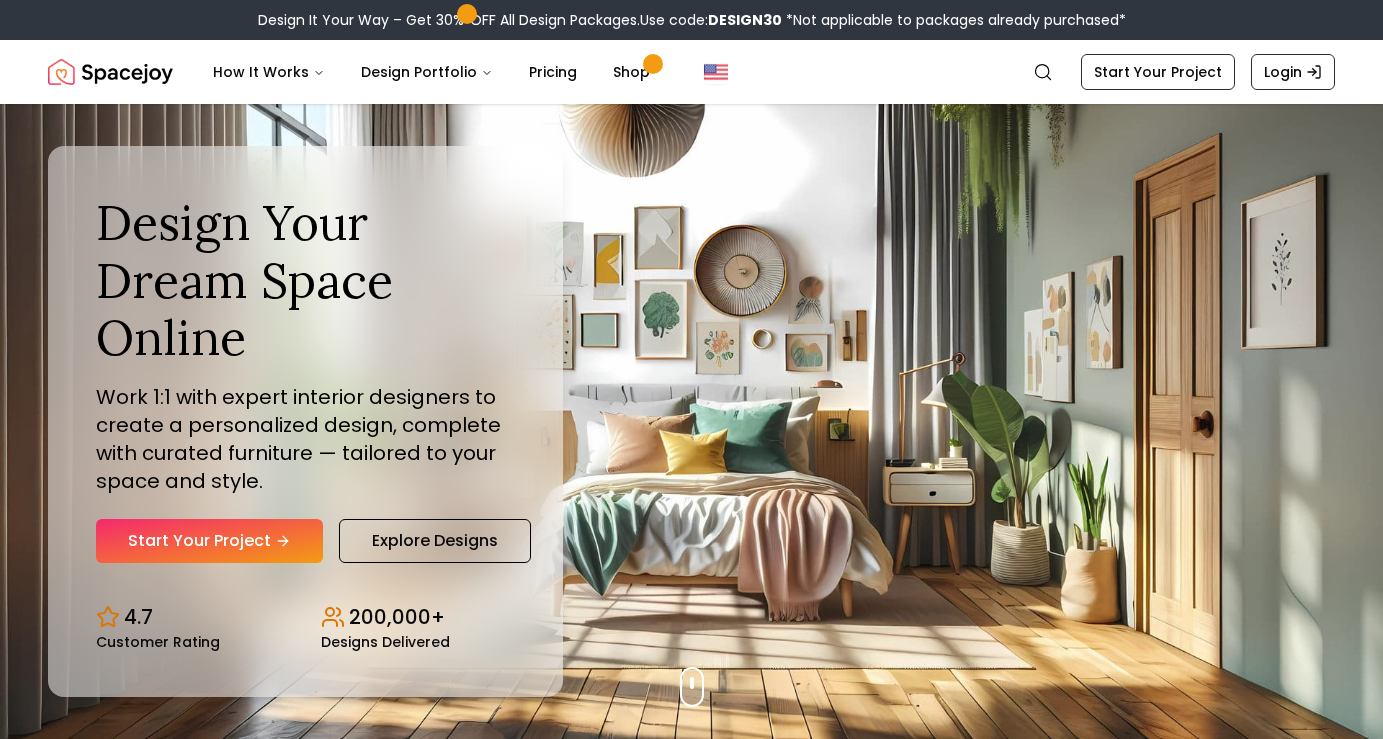 scroll, scrollTop: 0, scrollLeft: 0, axis: both 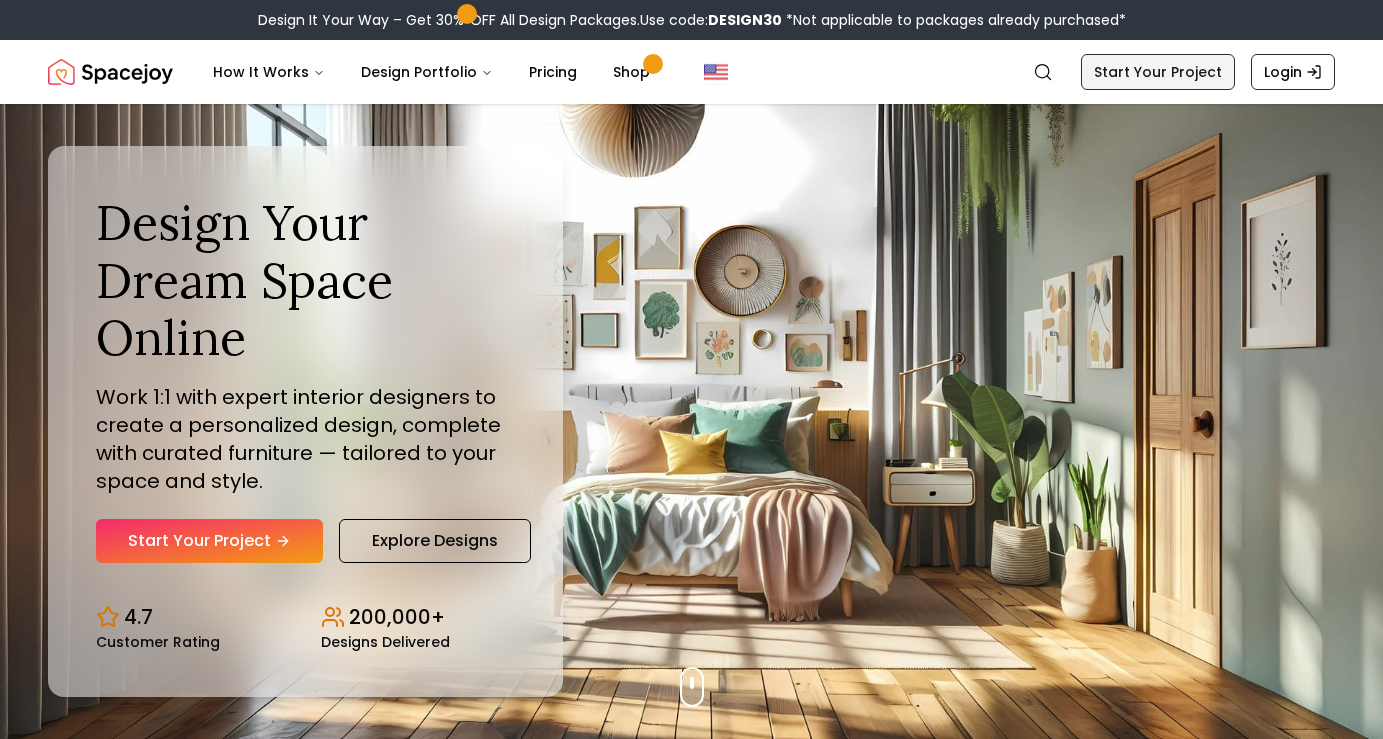 click on "Start Your Project" at bounding box center (1158, 72) 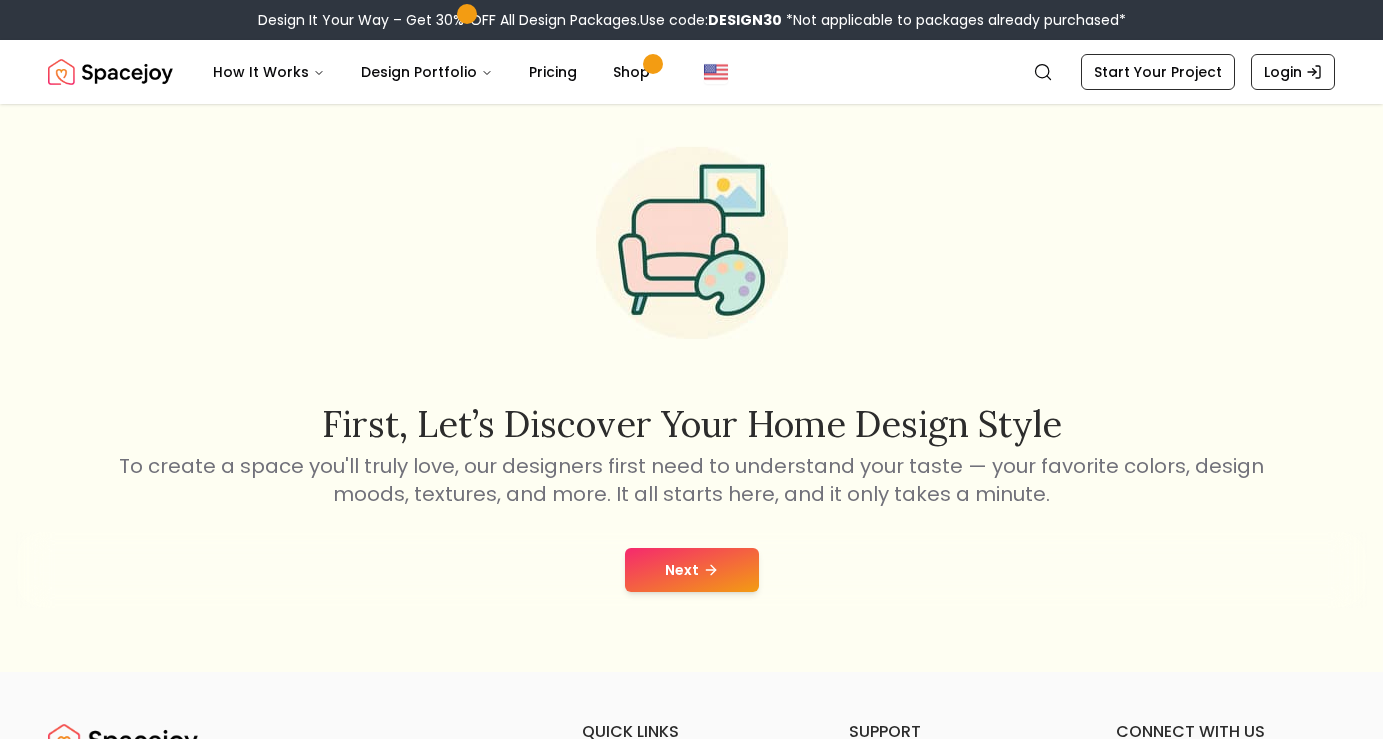 click on "Next" at bounding box center [692, 570] 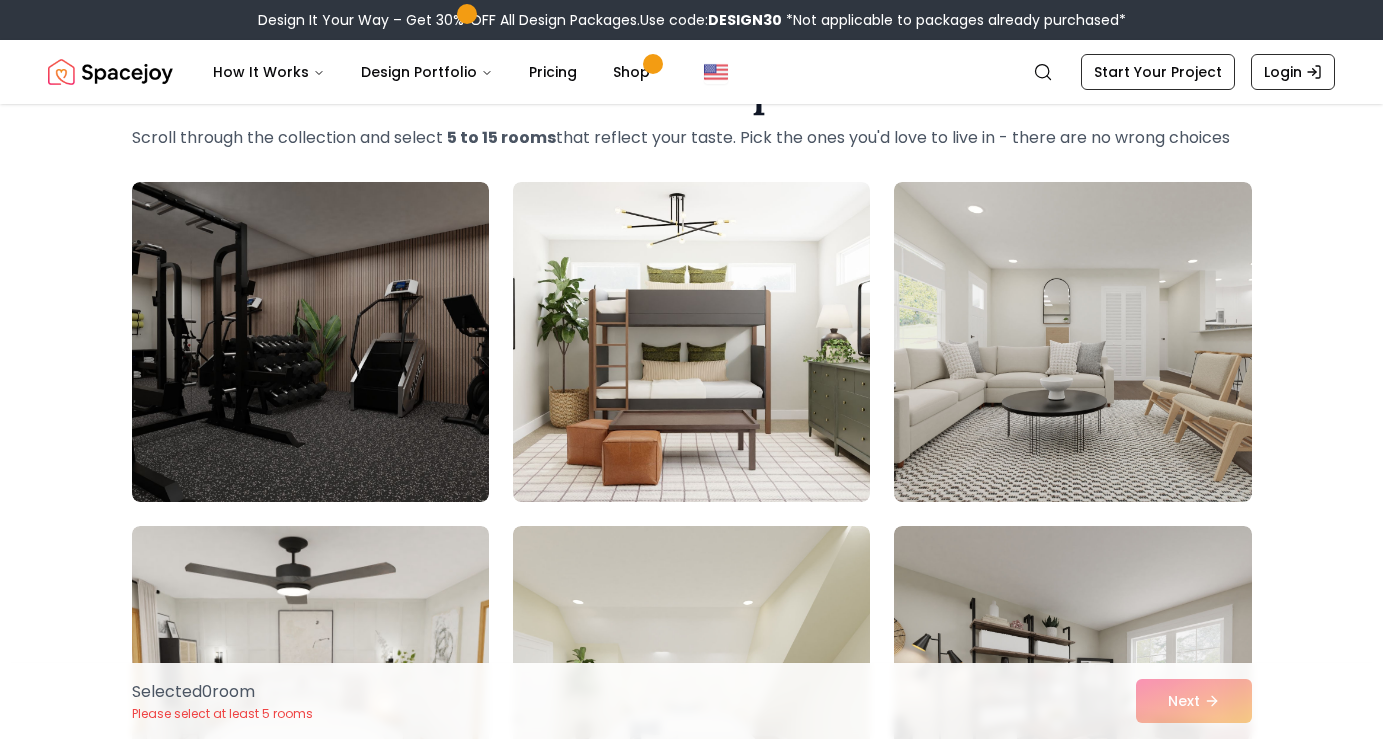 scroll, scrollTop: 0, scrollLeft: 0, axis: both 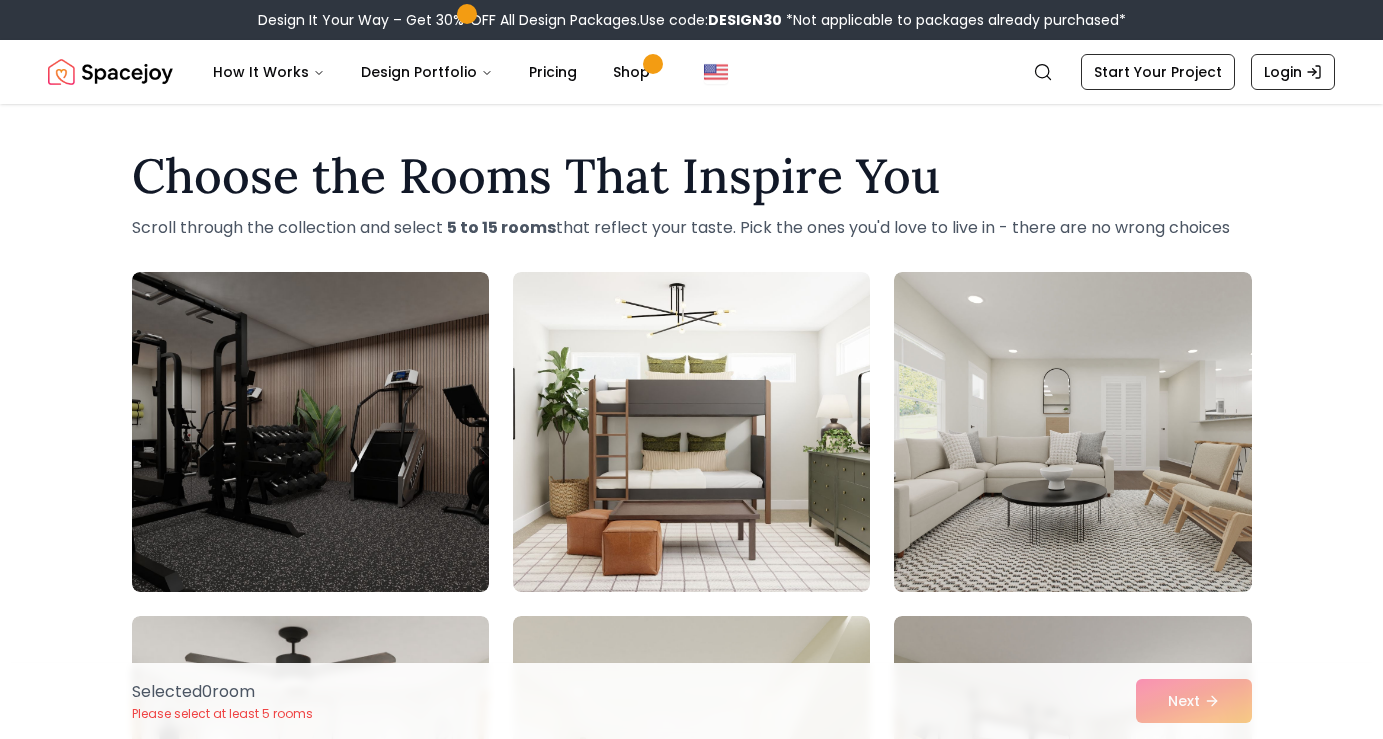 click on "Spacejoy Search How It Works   Design Portfolio   Pricing Shop Search Start Your Project   Login" at bounding box center [691, 72] 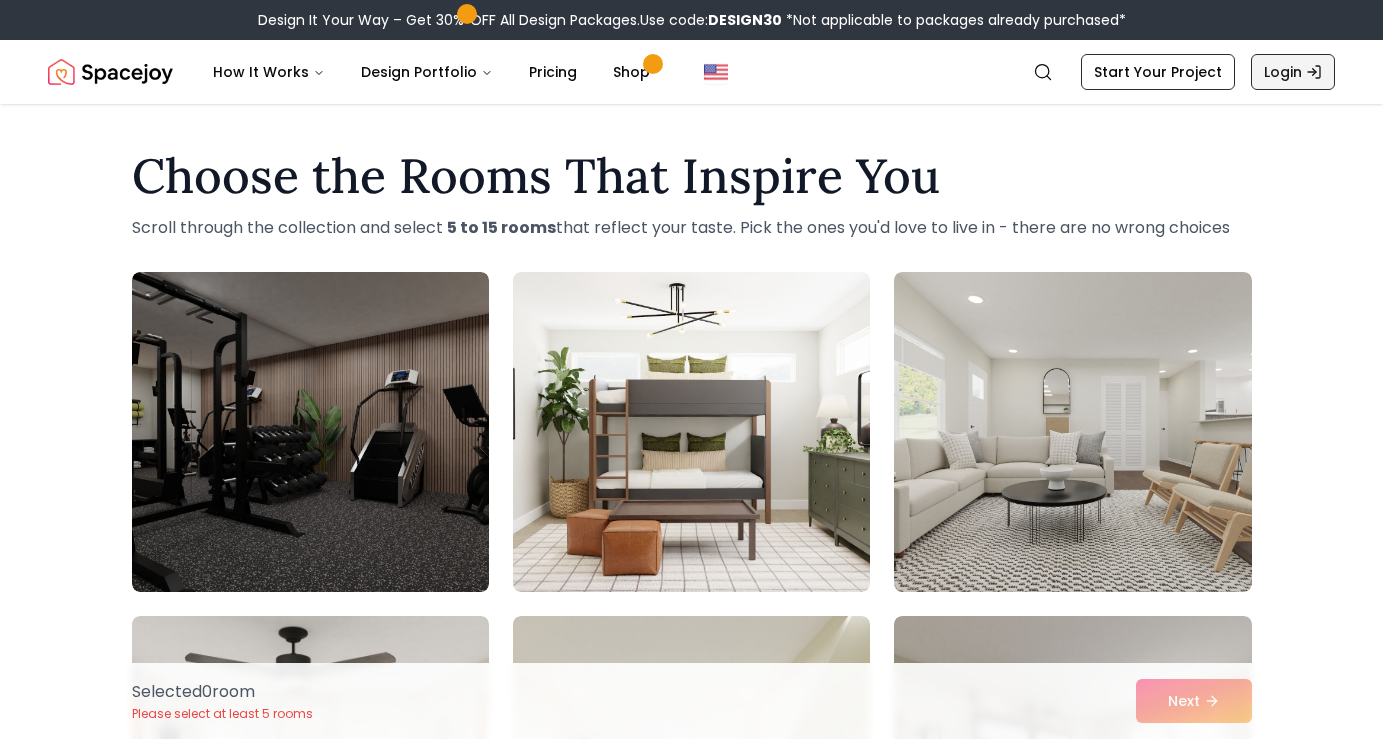 click on "Login" at bounding box center (1293, 72) 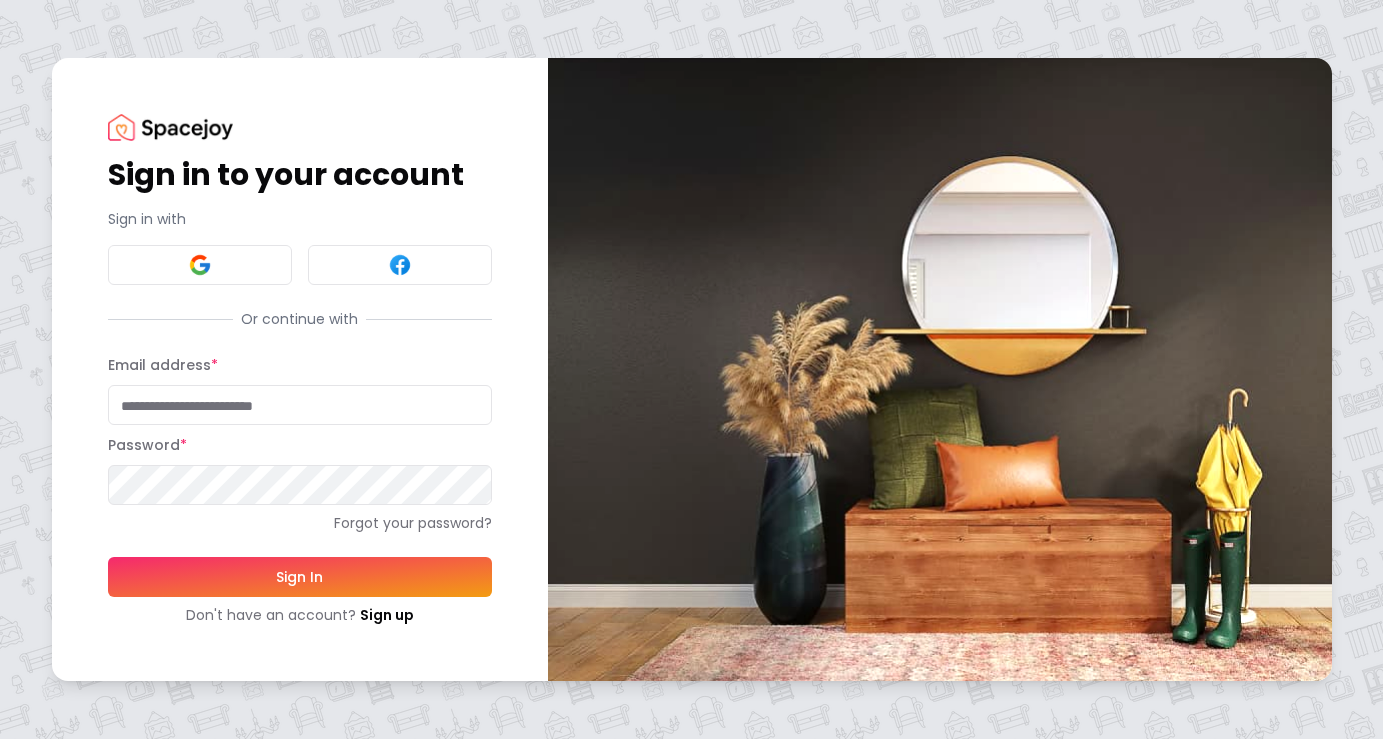 click on "Email address  *" at bounding box center [300, 405] 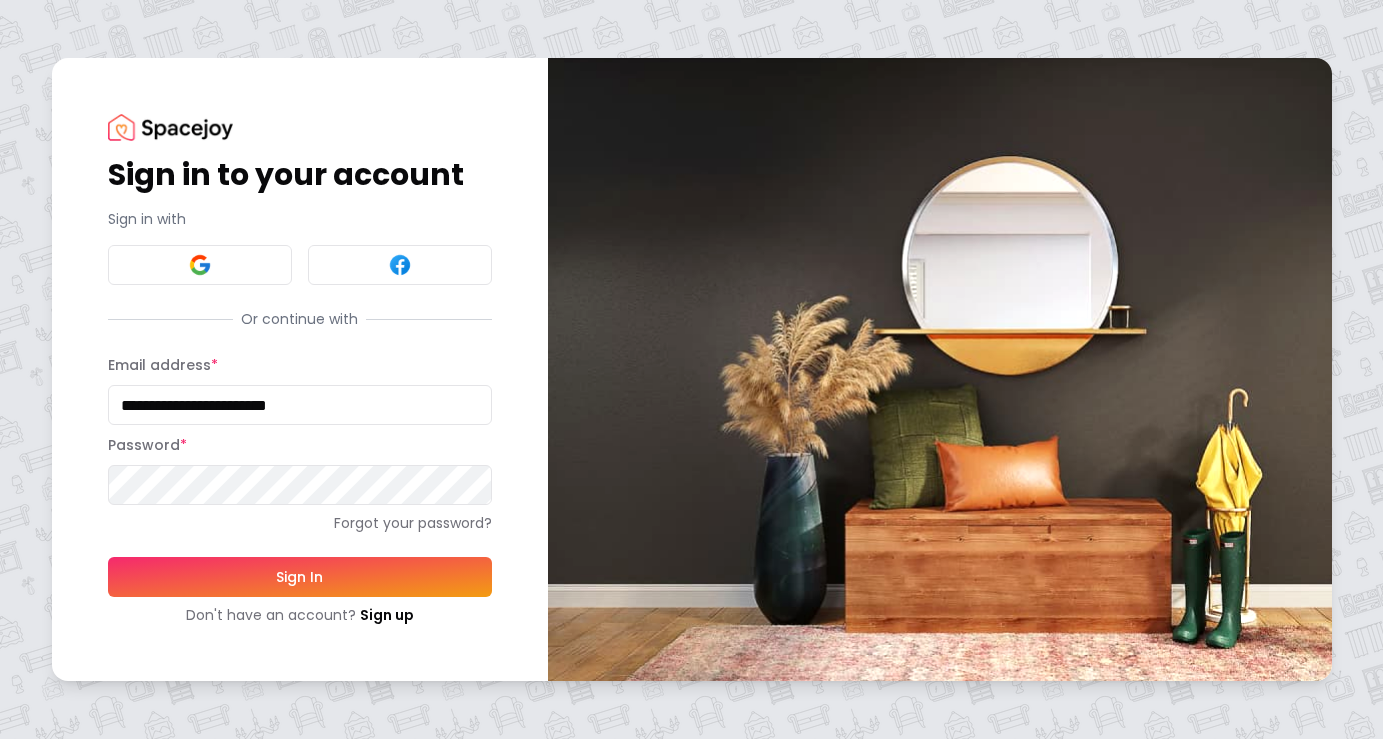 click on "Sign In" at bounding box center [300, 577] 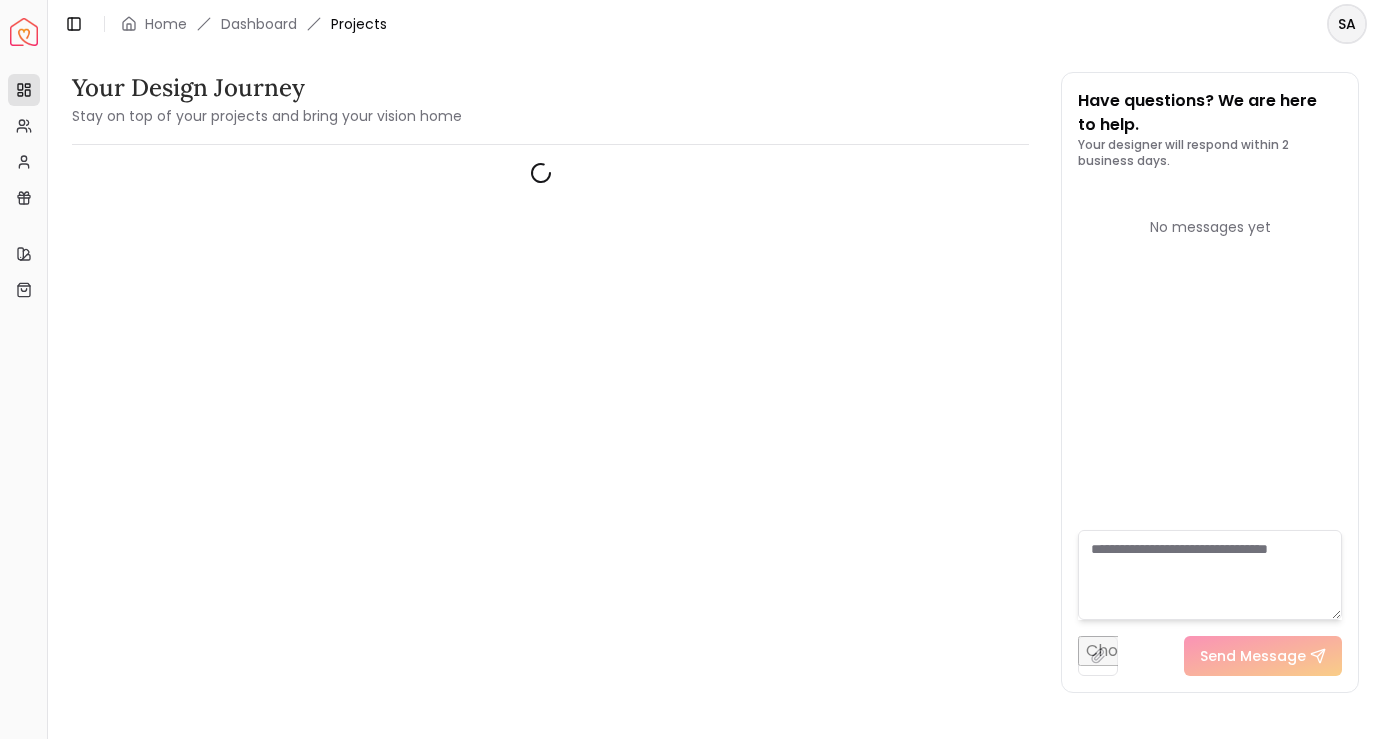 scroll, scrollTop: 0, scrollLeft: 0, axis: both 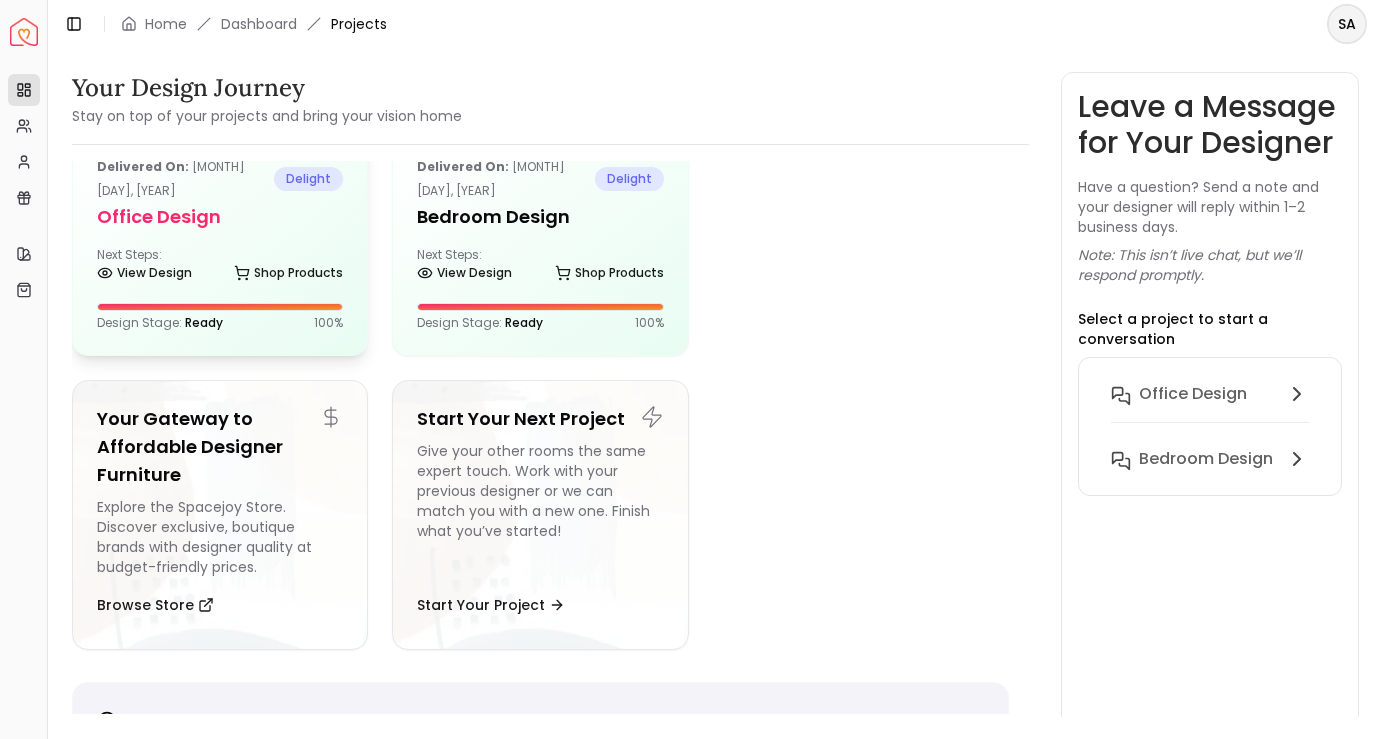 click on "Next Steps: View Design Shop Products" at bounding box center [220, 267] 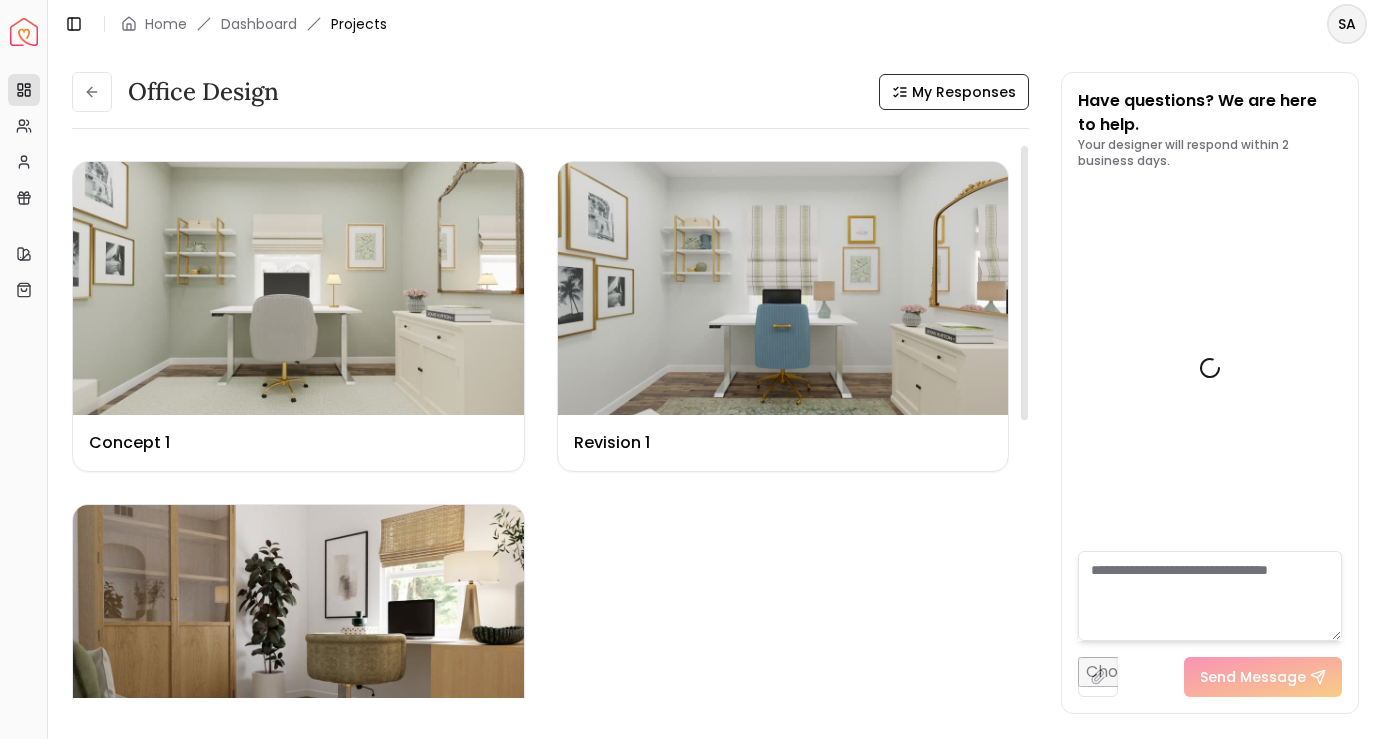 scroll, scrollTop: 5320, scrollLeft: 0, axis: vertical 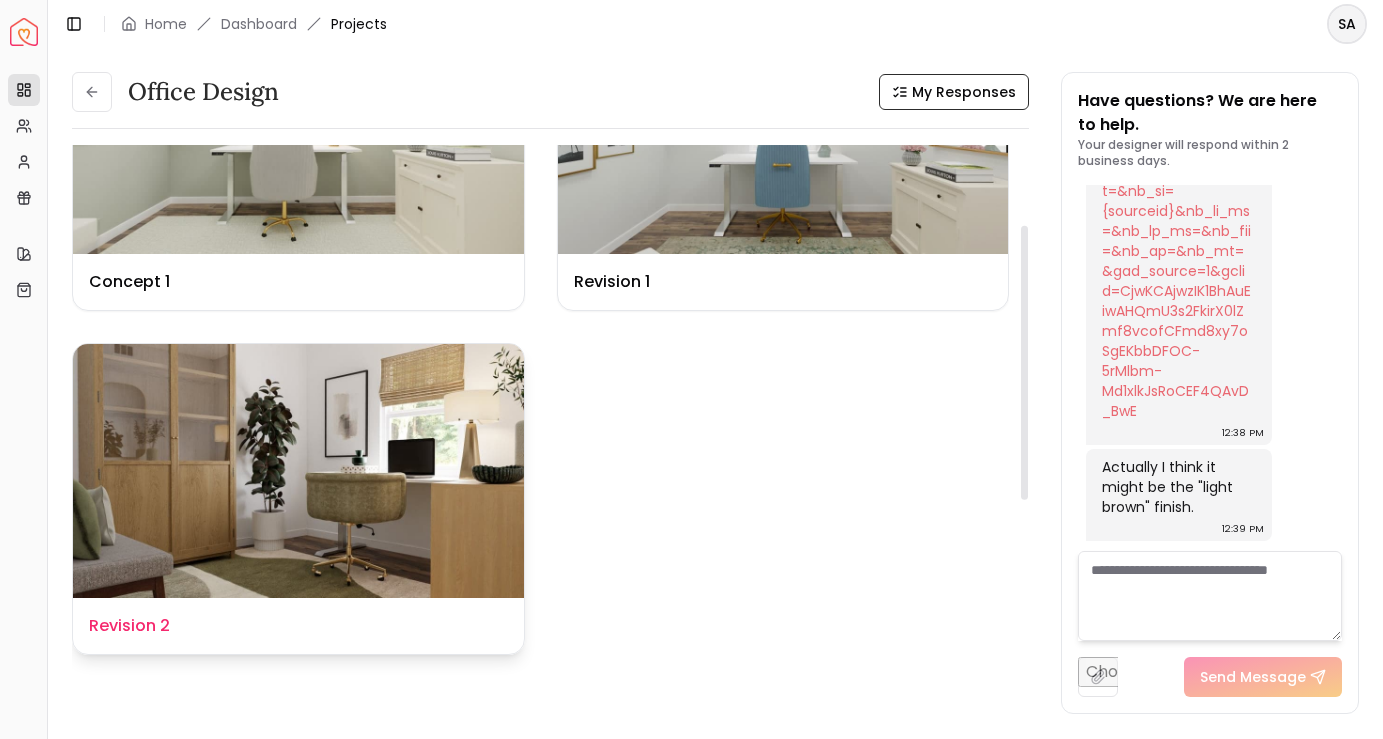 click at bounding box center [298, 470] 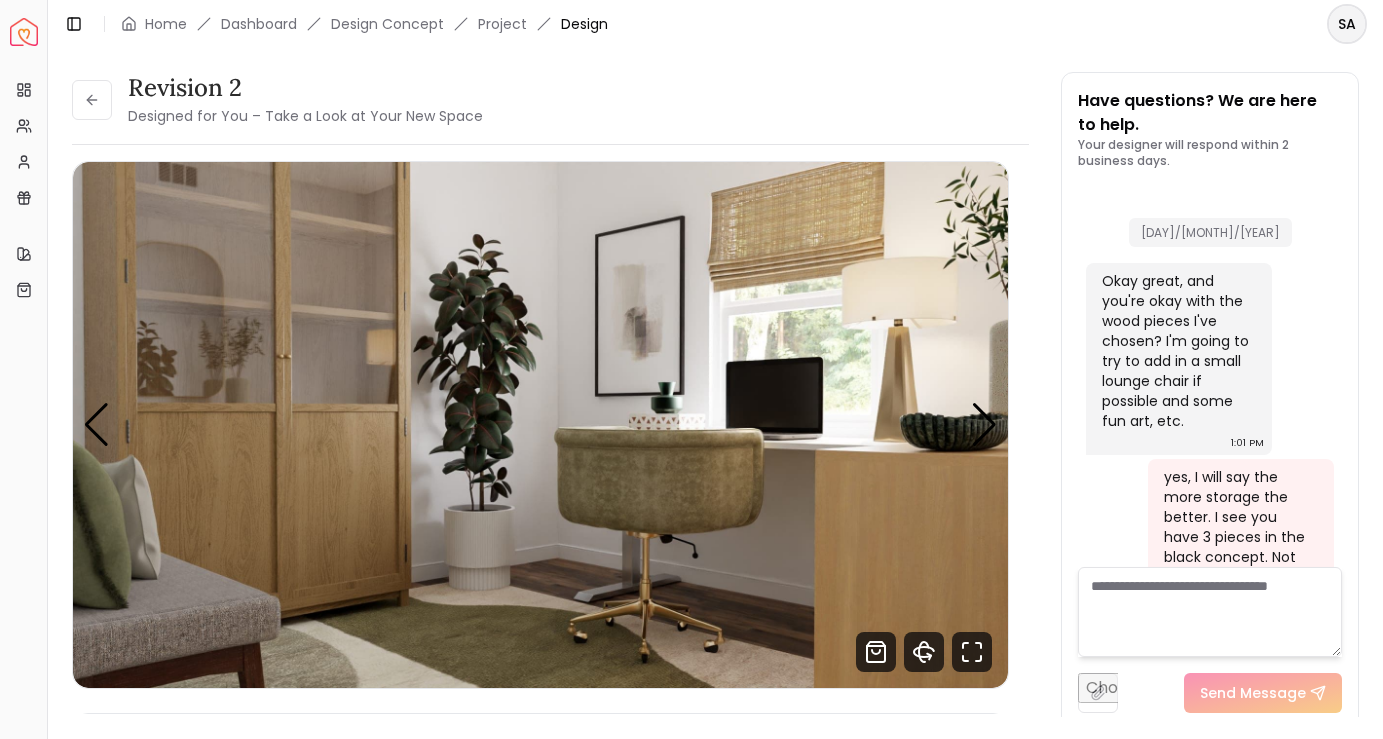 scroll, scrollTop: 5304, scrollLeft: 0, axis: vertical 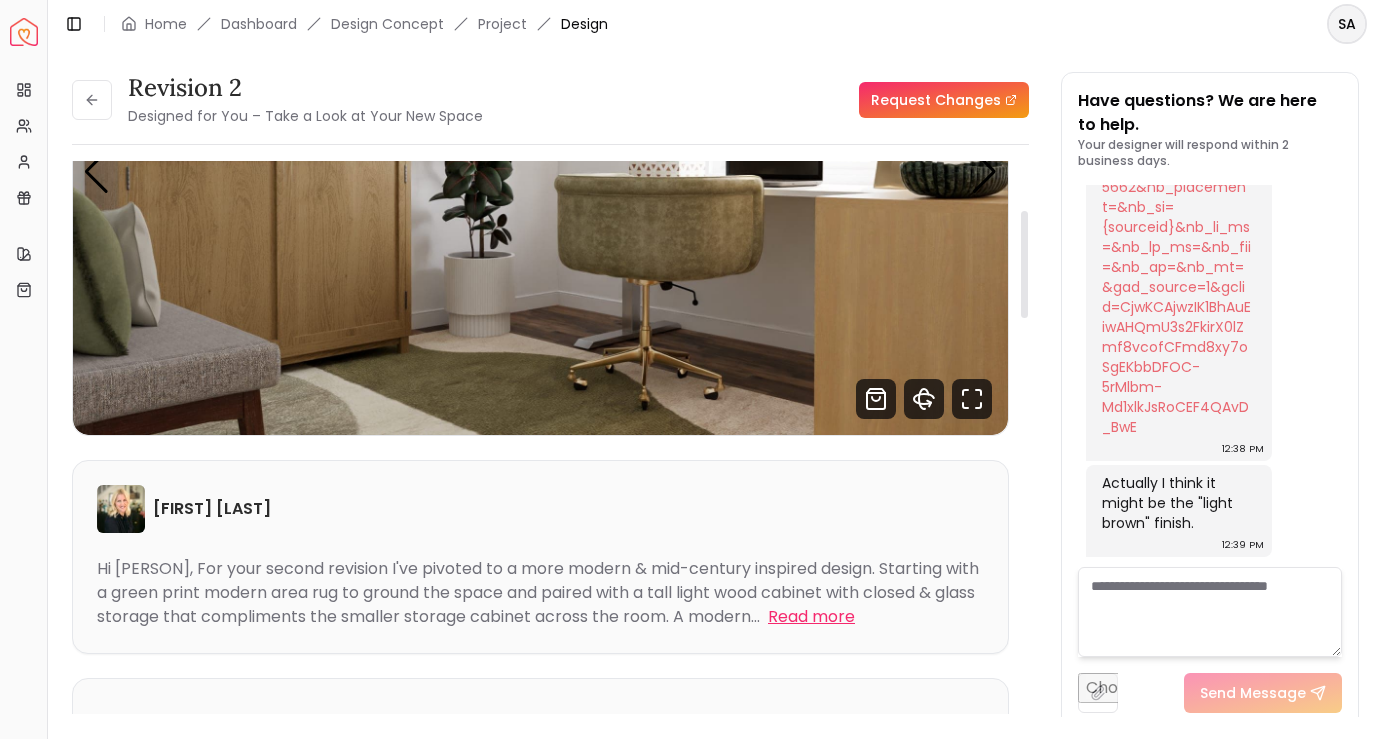click on "Read more" at bounding box center (811, 617) 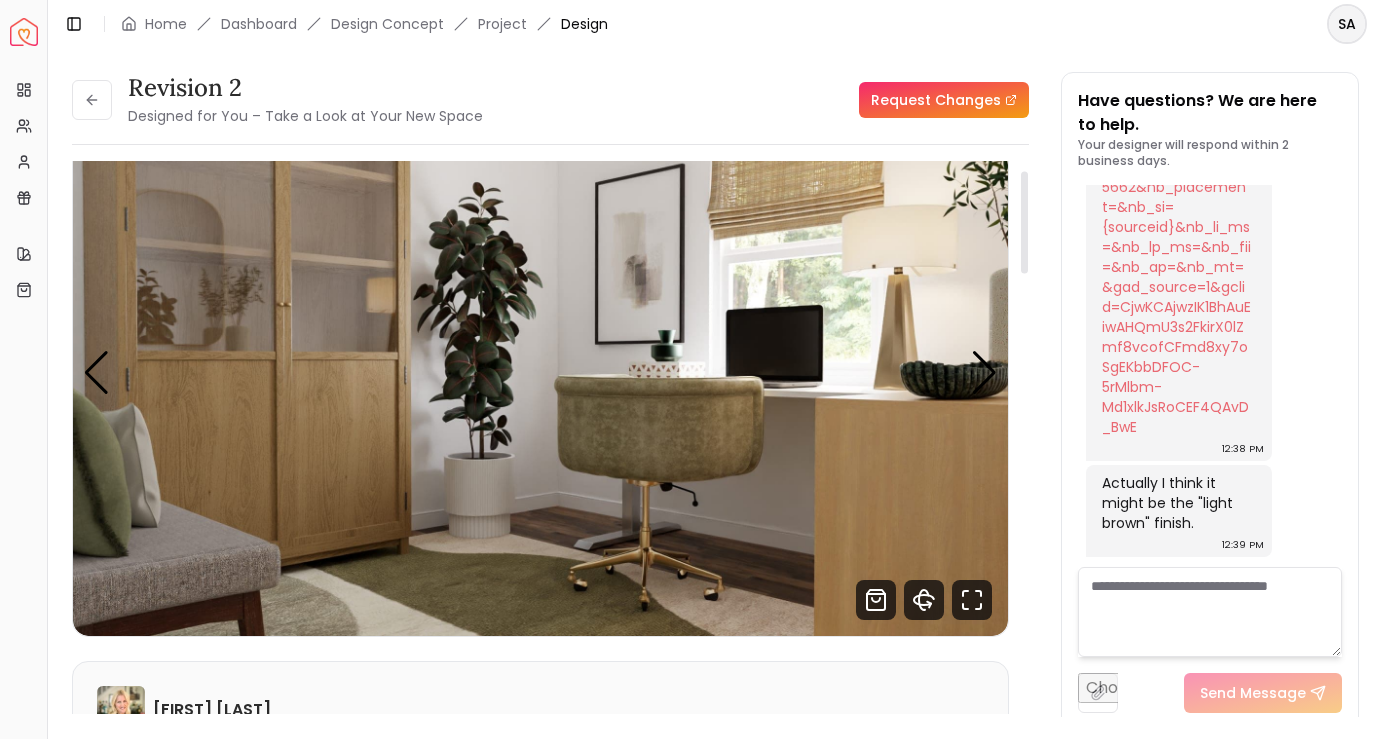 scroll, scrollTop: 0, scrollLeft: 0, axis: both 